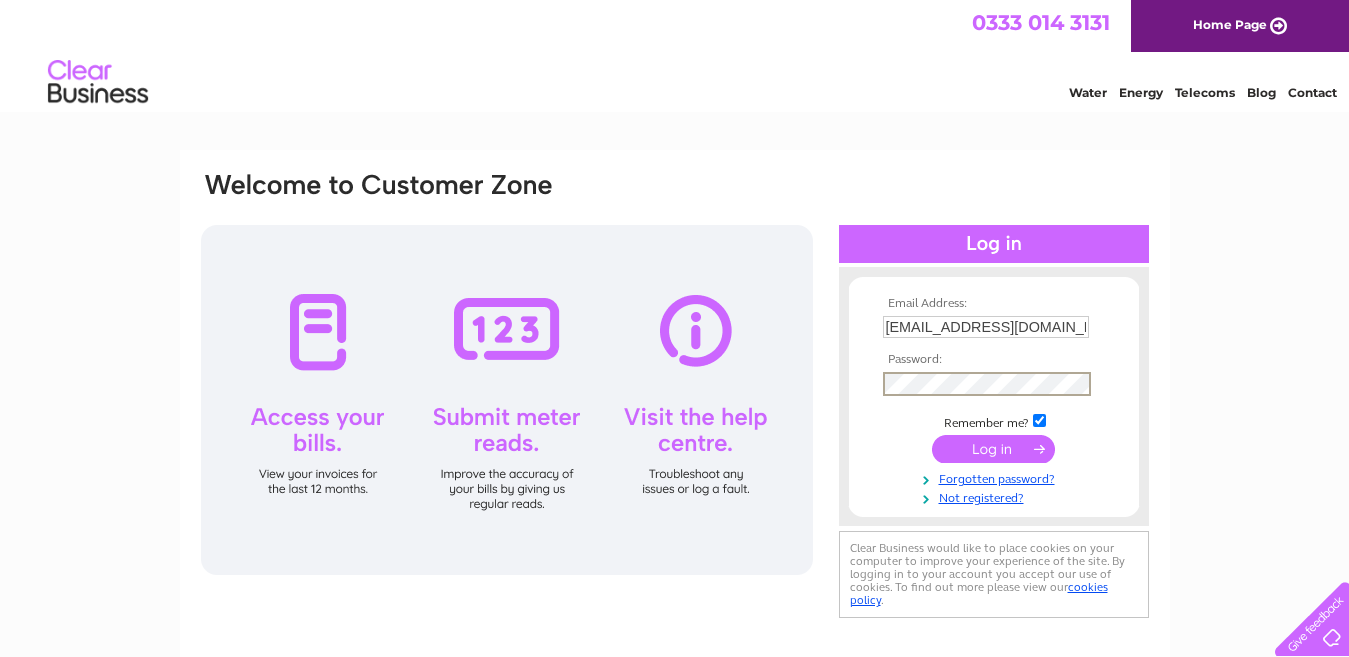 scroll, scrollTop: 0, scrollLeft: 0, axis: both 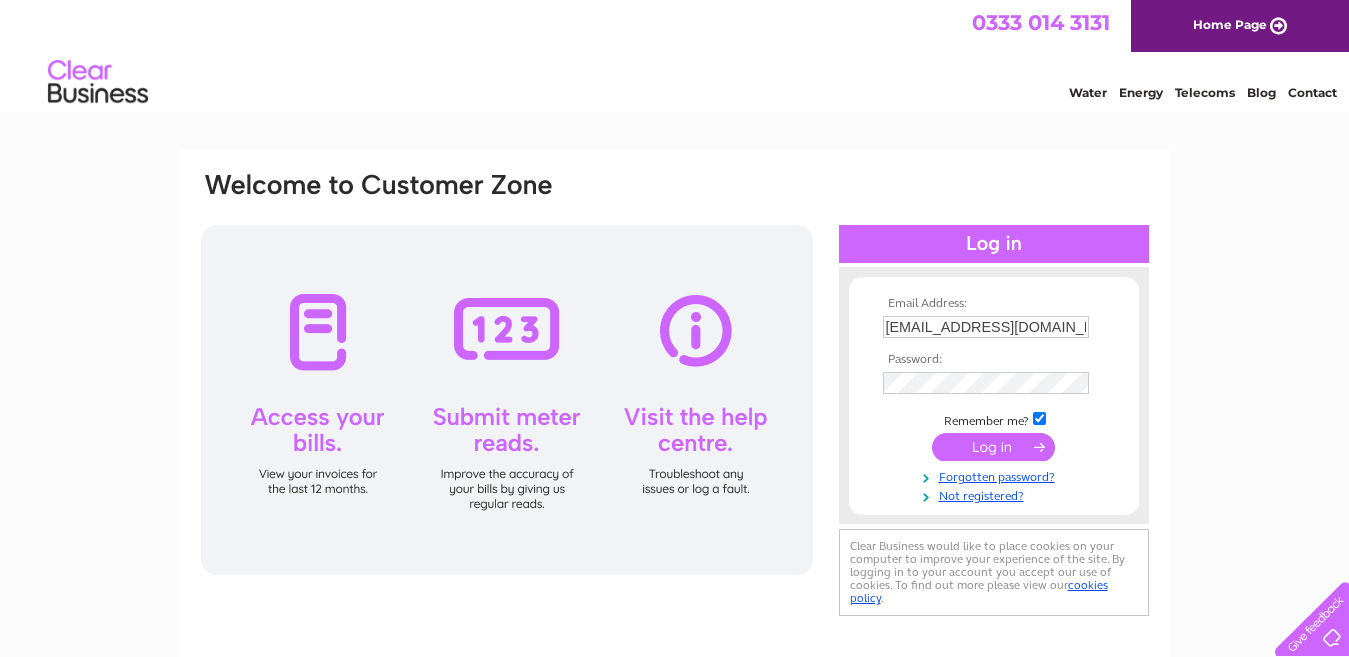 click at bounding box center (993, 447) 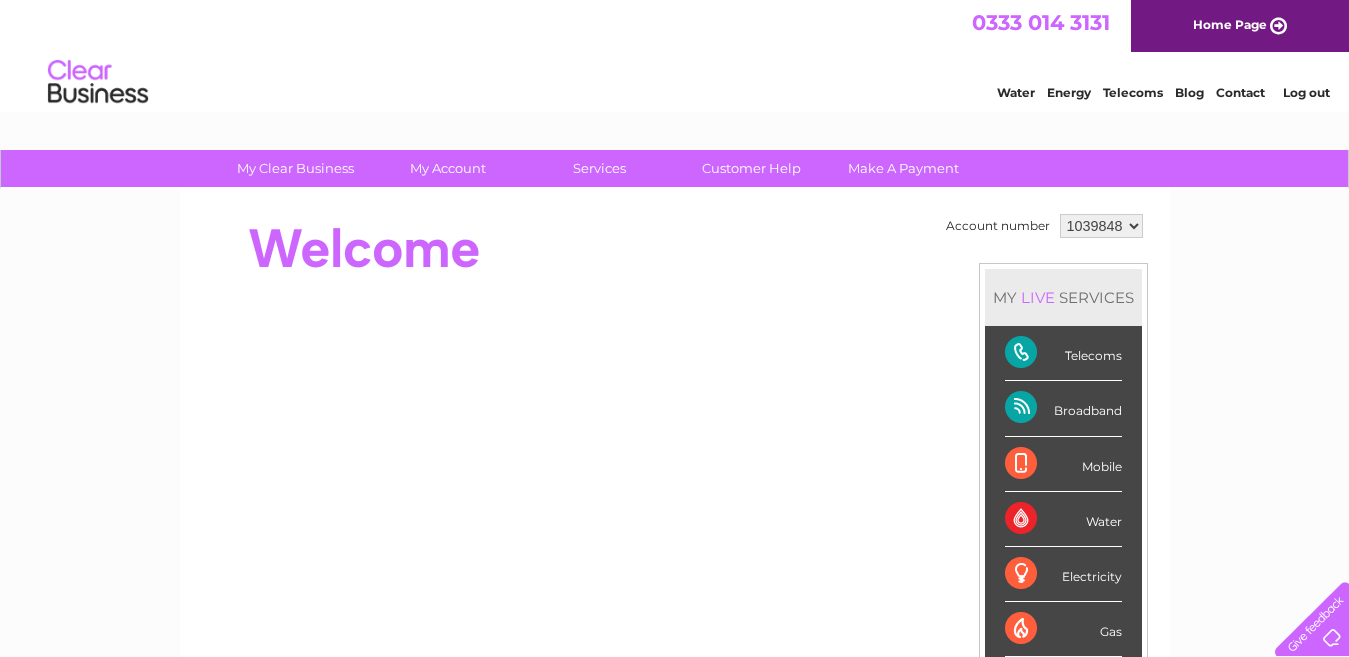 scroll, scrollTop: 0, scrollLeft: 0, axis: both 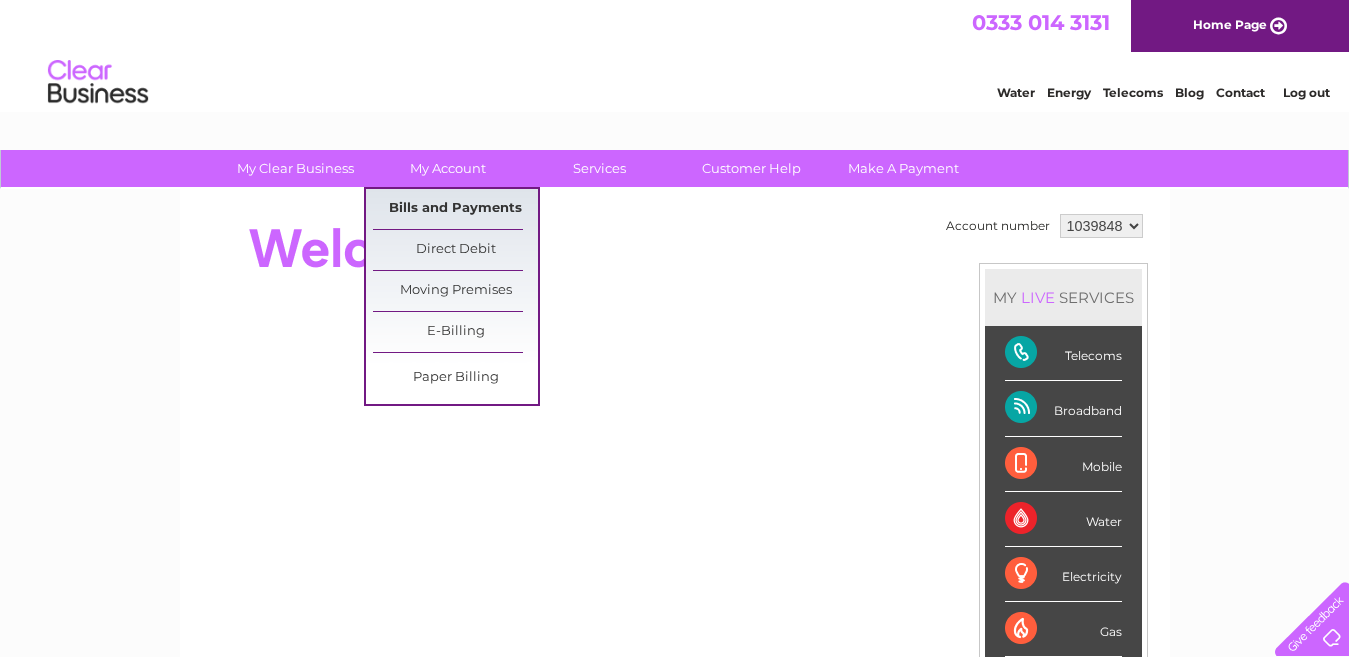 click on "Bills and Payments" at bounding box center [455, 209] 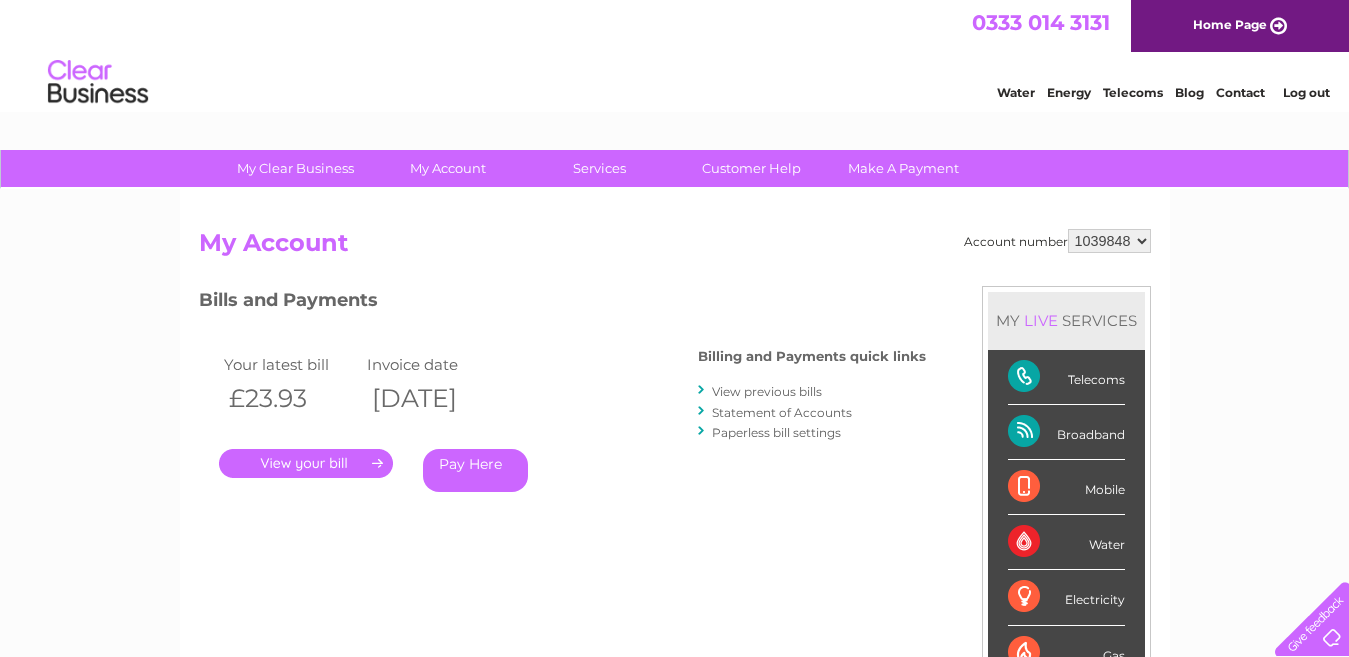 scroll, scrollTop: 0, scrollLeft: 0, axis: both 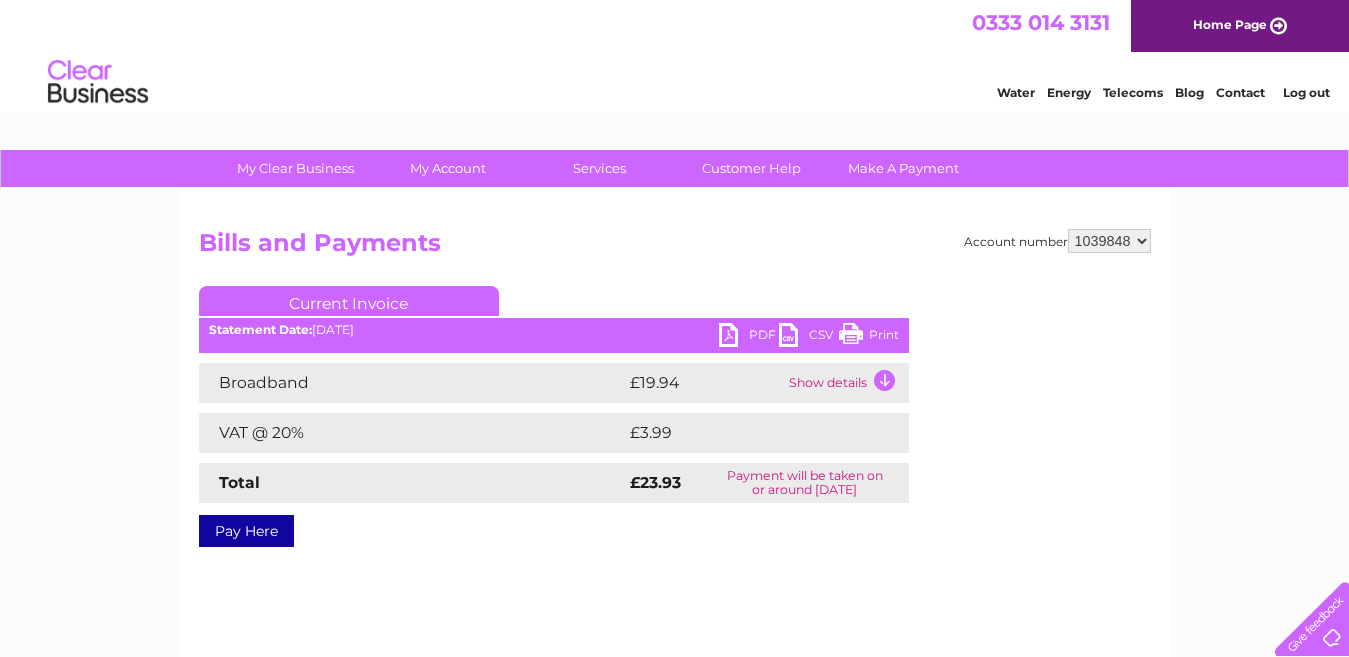click on "PDF" at bounding box center [749, 337] 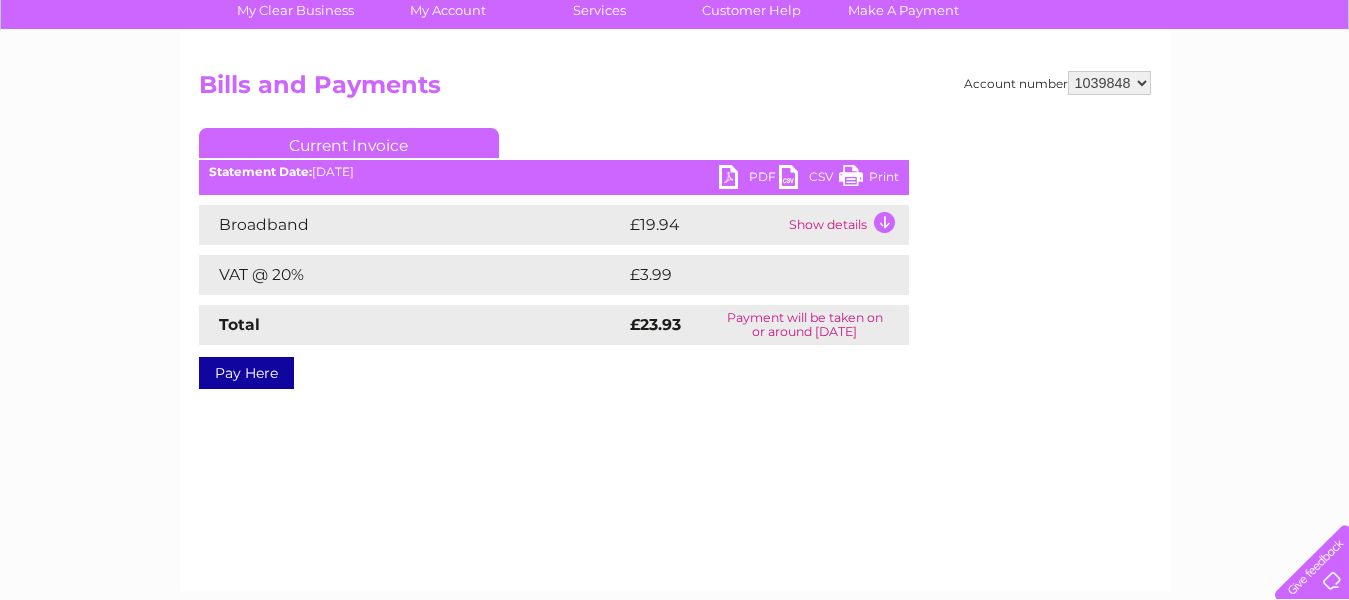 scroll, scrollTop: 0, scrollLeft: 0, axis: both 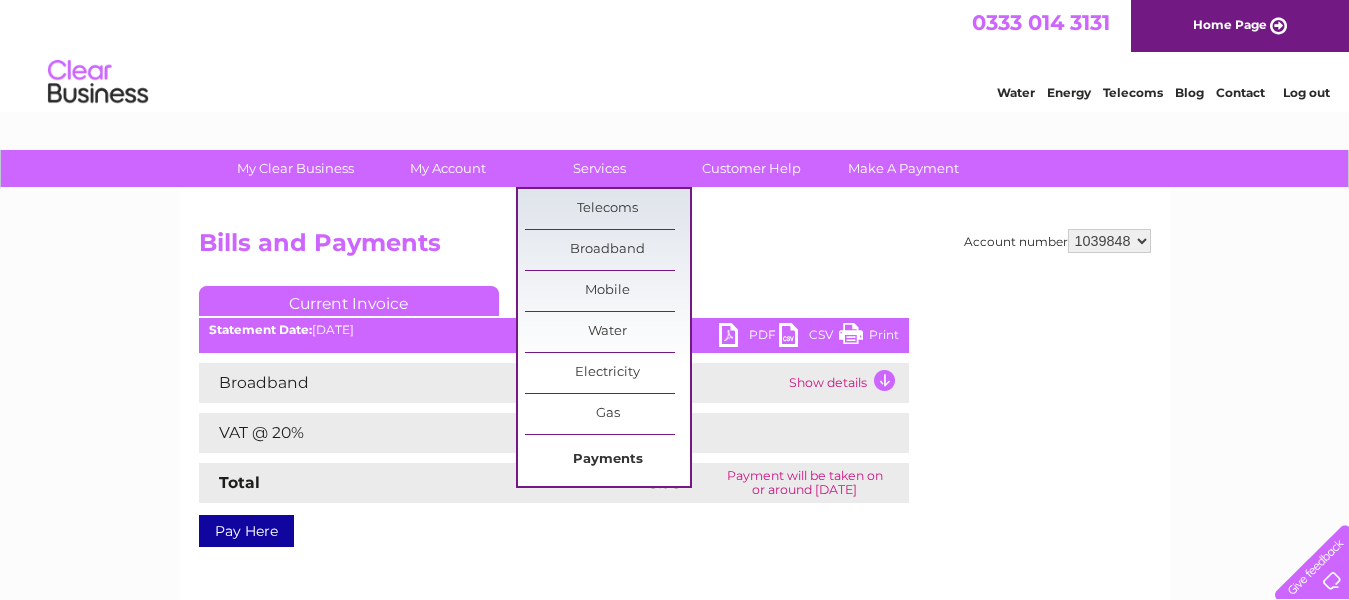 click on "Payments" at bounding box center (607, 460) 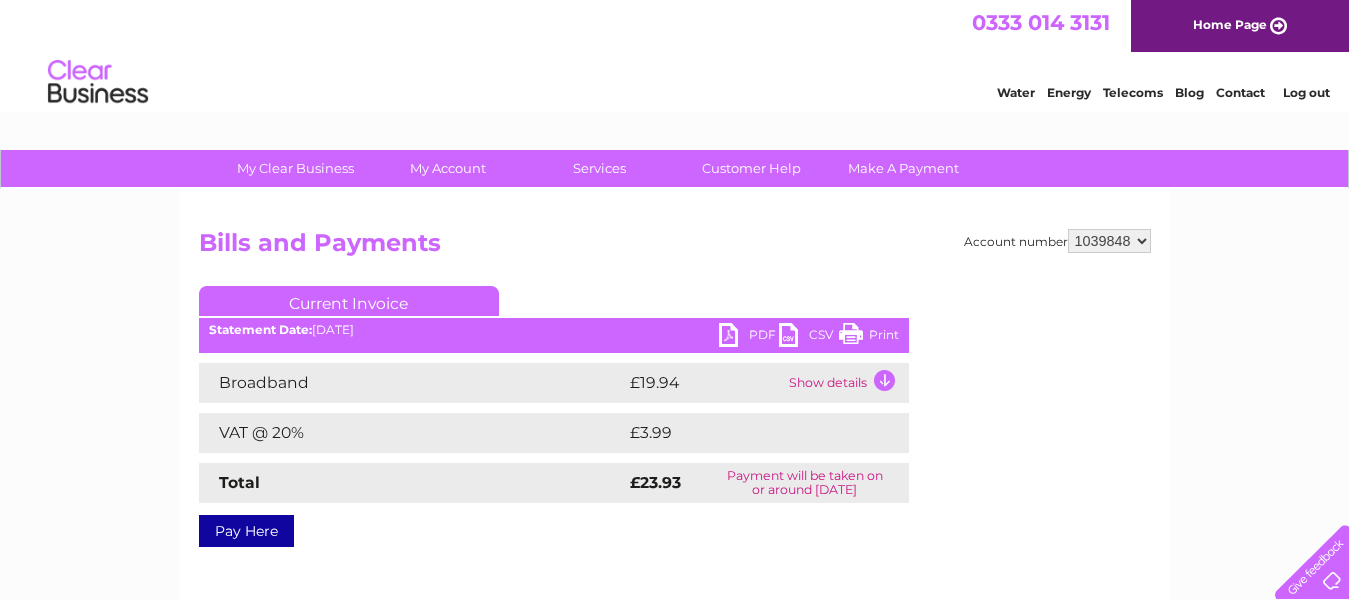 scroll, scrollTop: 0, scrollLeft: 0, axis: both 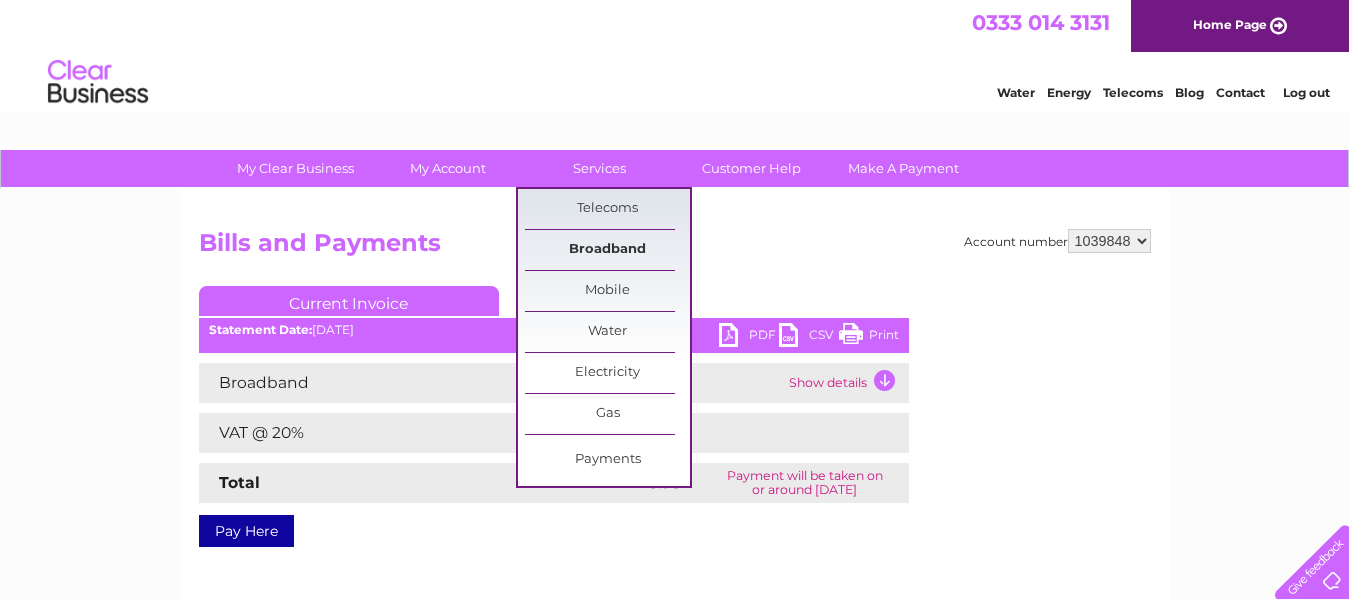 click on "Broadband" at bounding box center (607, 250) 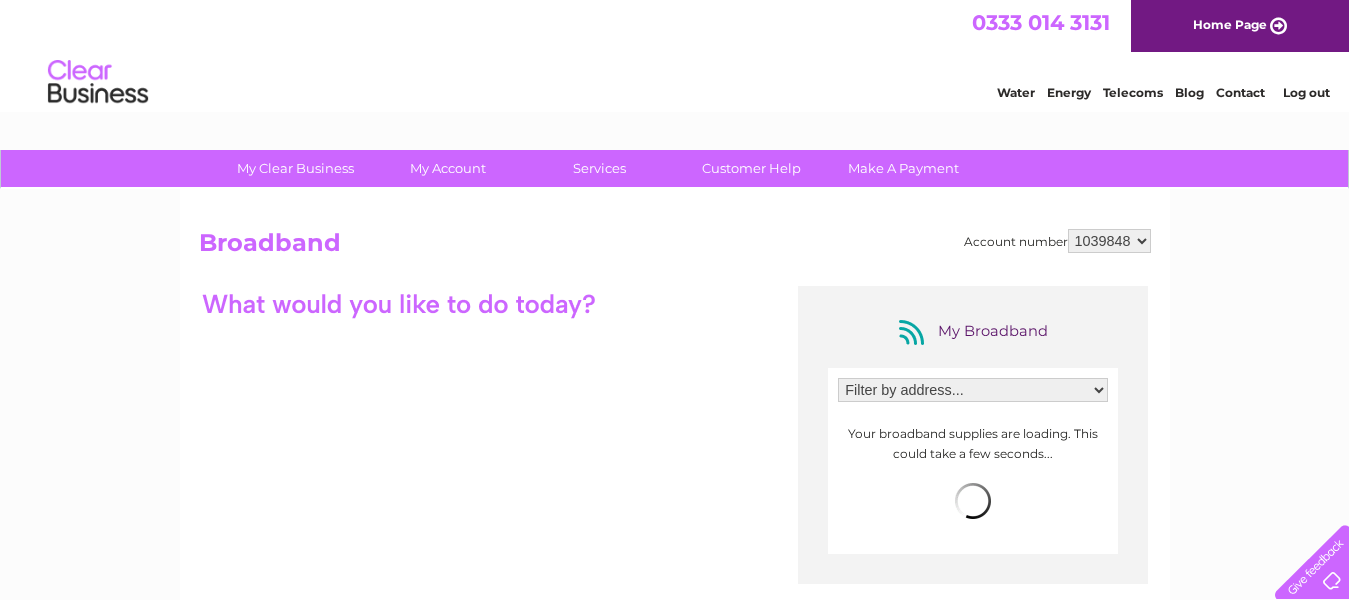 scroll, scrollTop: 0, scrollLeft: 0, axis: both 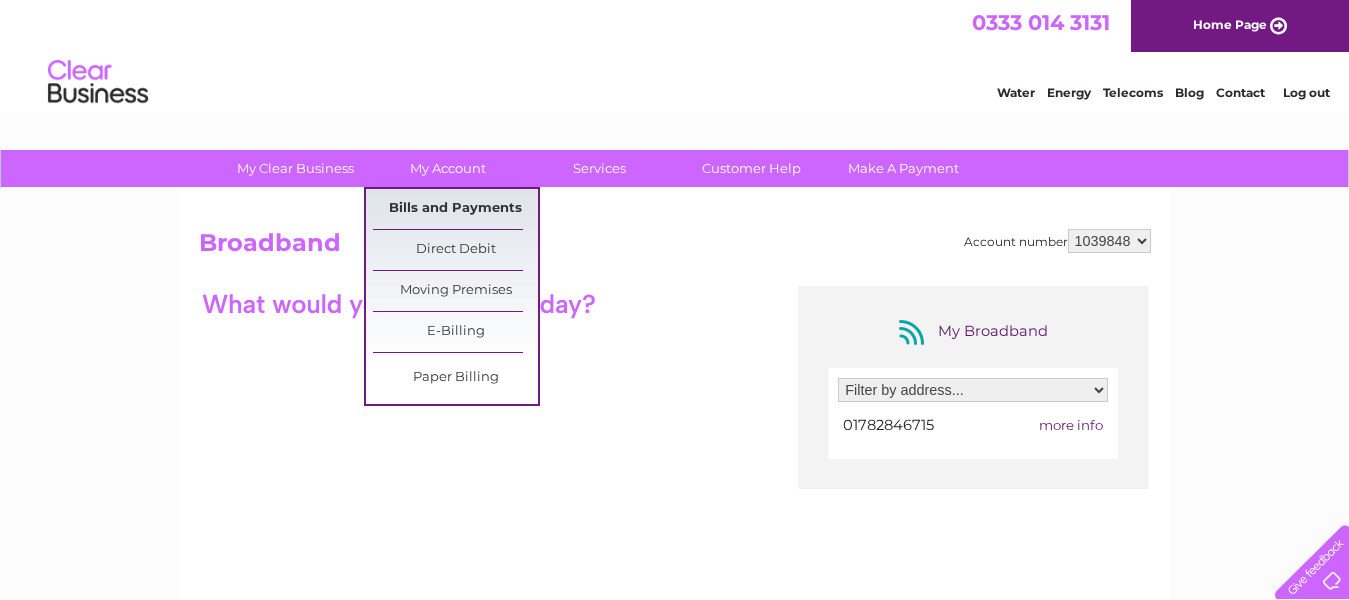 click on "Bills and Payments" at bounding box center [455, 209] 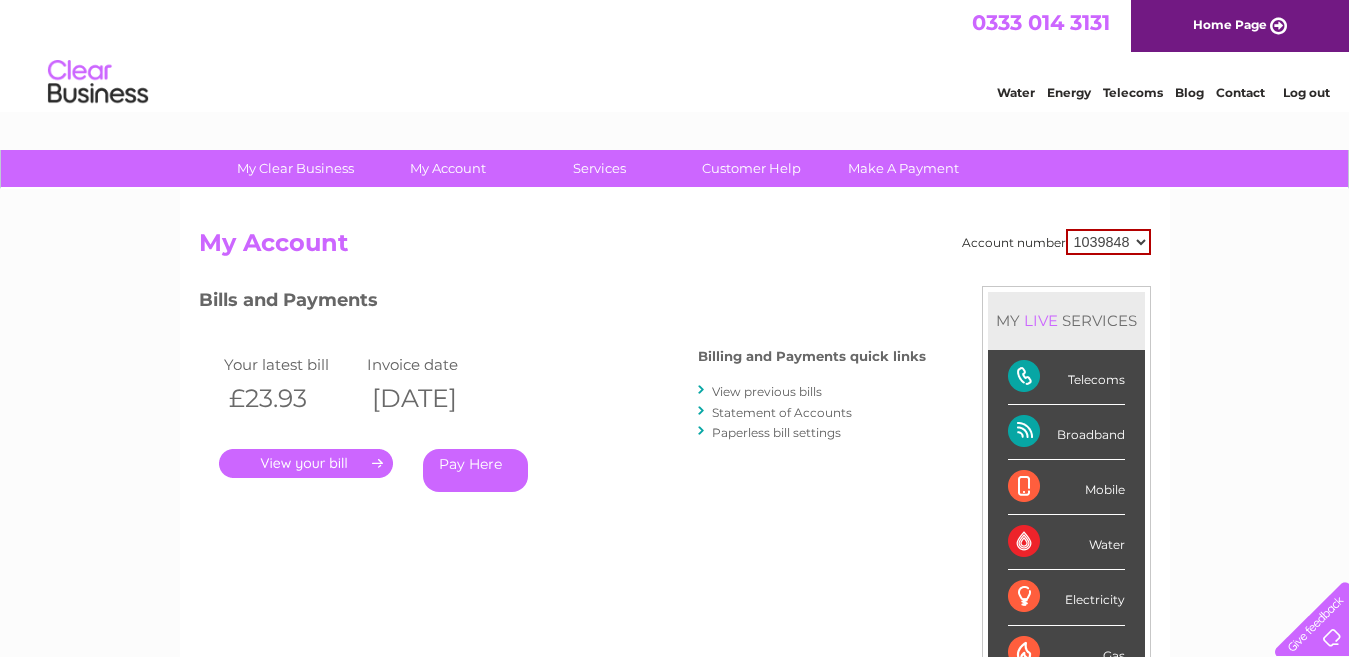 scroll, scrollTop: 0, scrollLeft: 0, axis: both 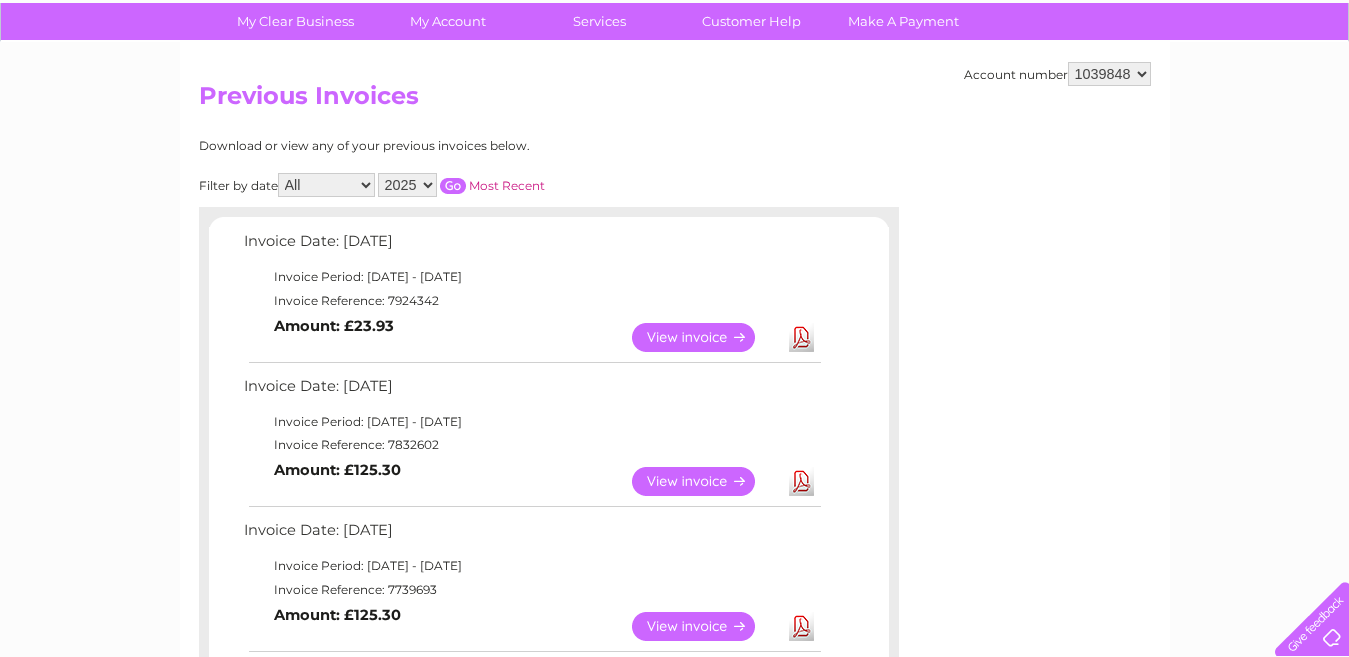 click on "View" at bounding box center [705, 481] 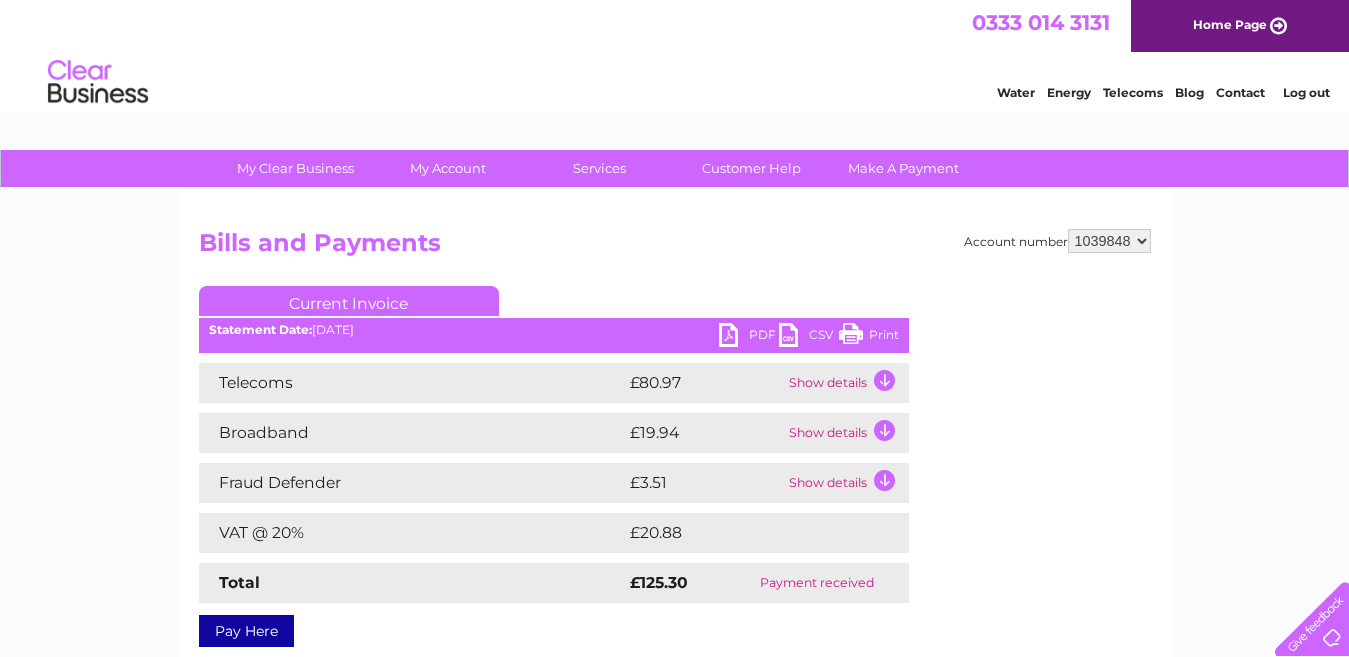 scroll, scrollTop: 0, scrollLeft: 0, axis: both 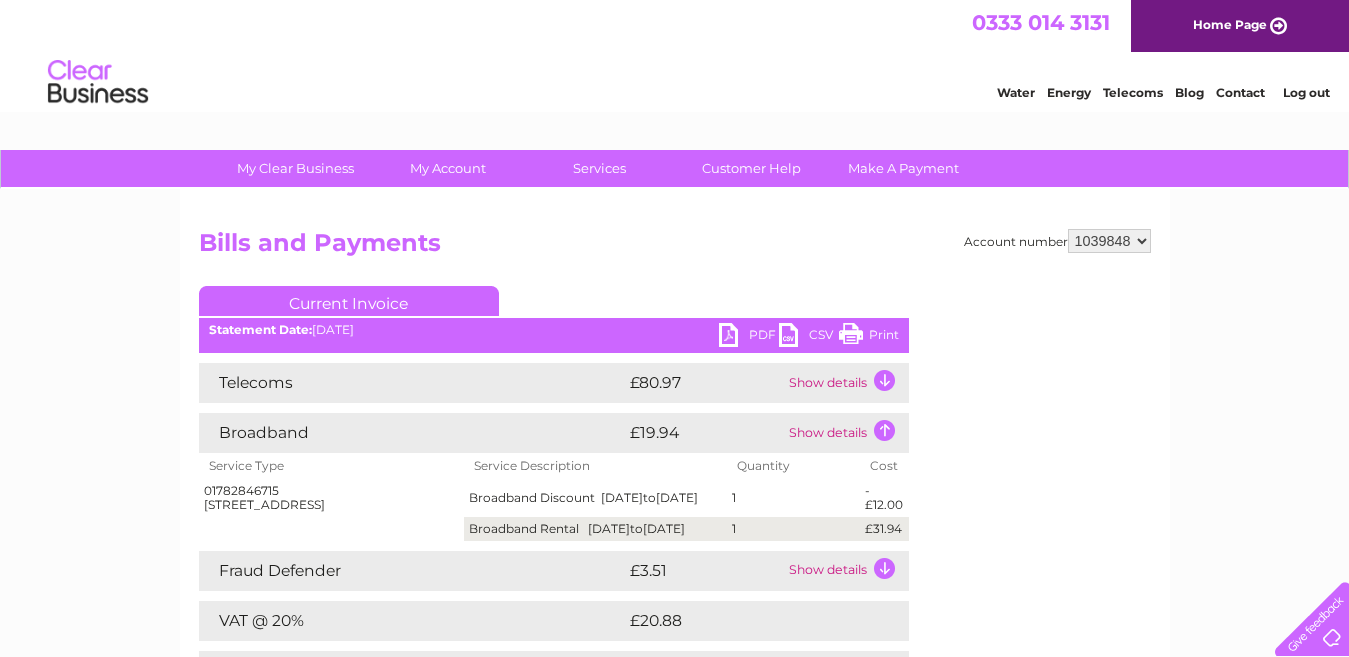 click on "Show details" at bounding box center [846, 433] 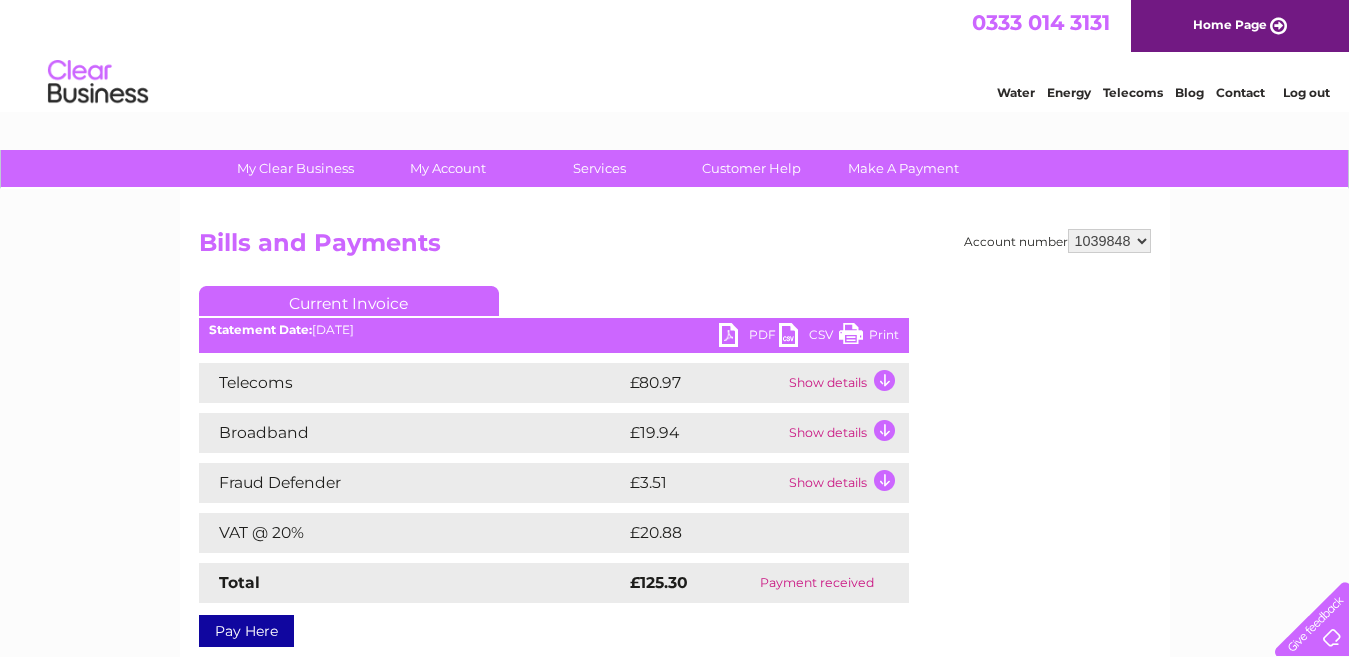 click on "PDF" at bounding box center [749, 337] 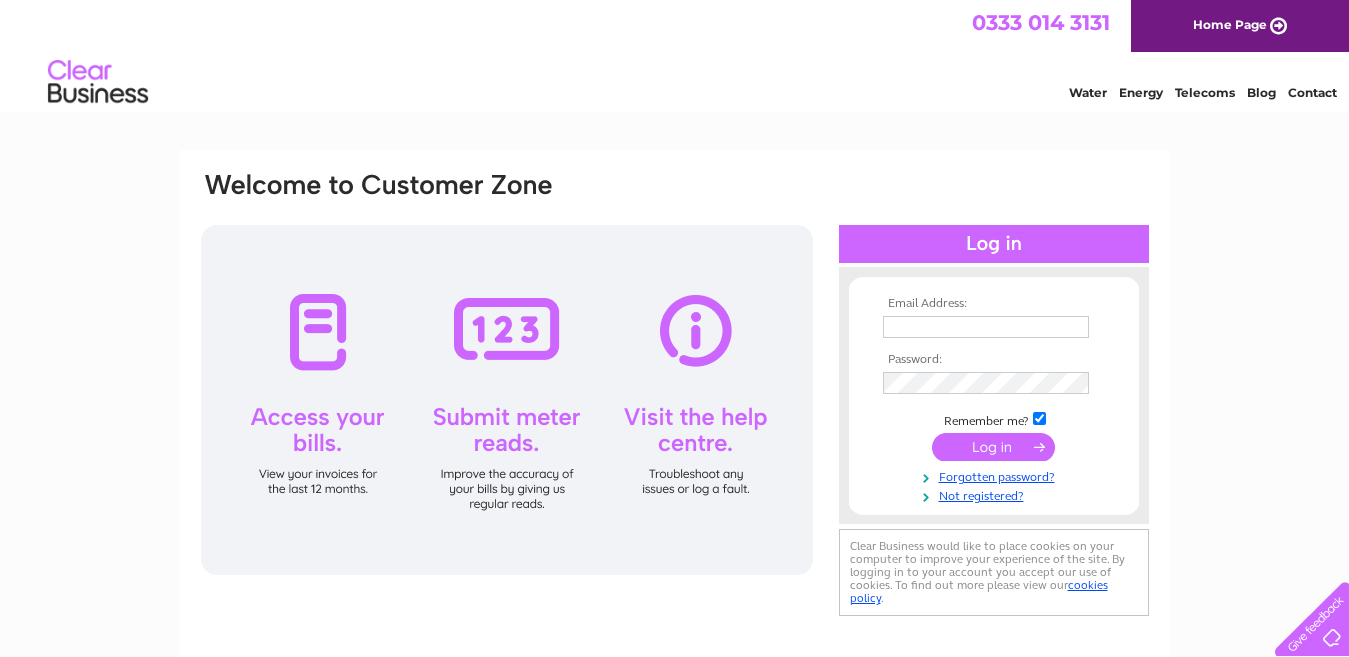 scroll, scrollTop: 0, scrollLeft: 0, axis: both 